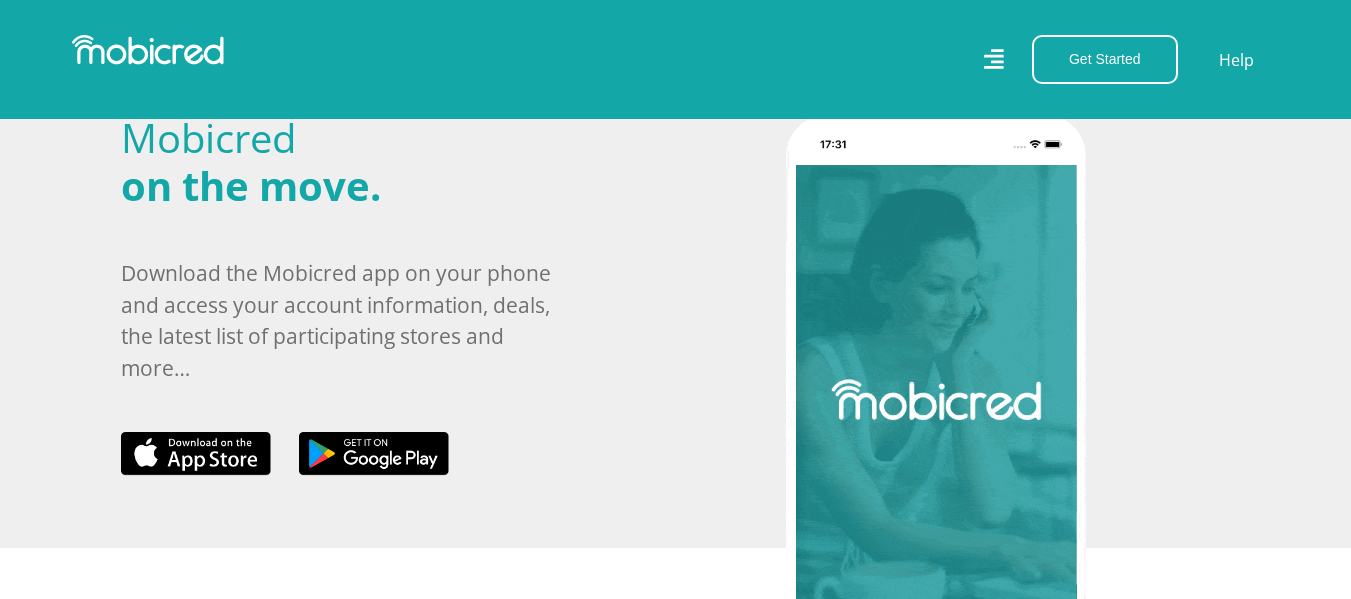 scroll, scrollTop: 1000, scrollLeft: 0, axis: vertical 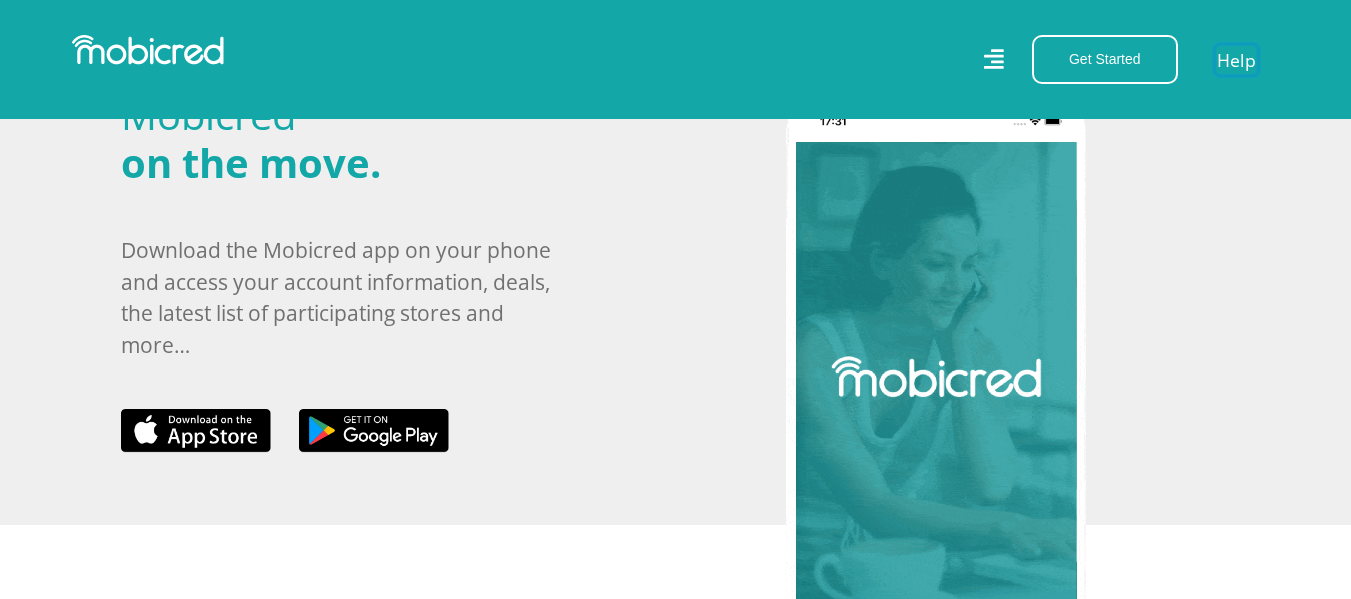 click on "Help" at bounding box center [1236, 59] 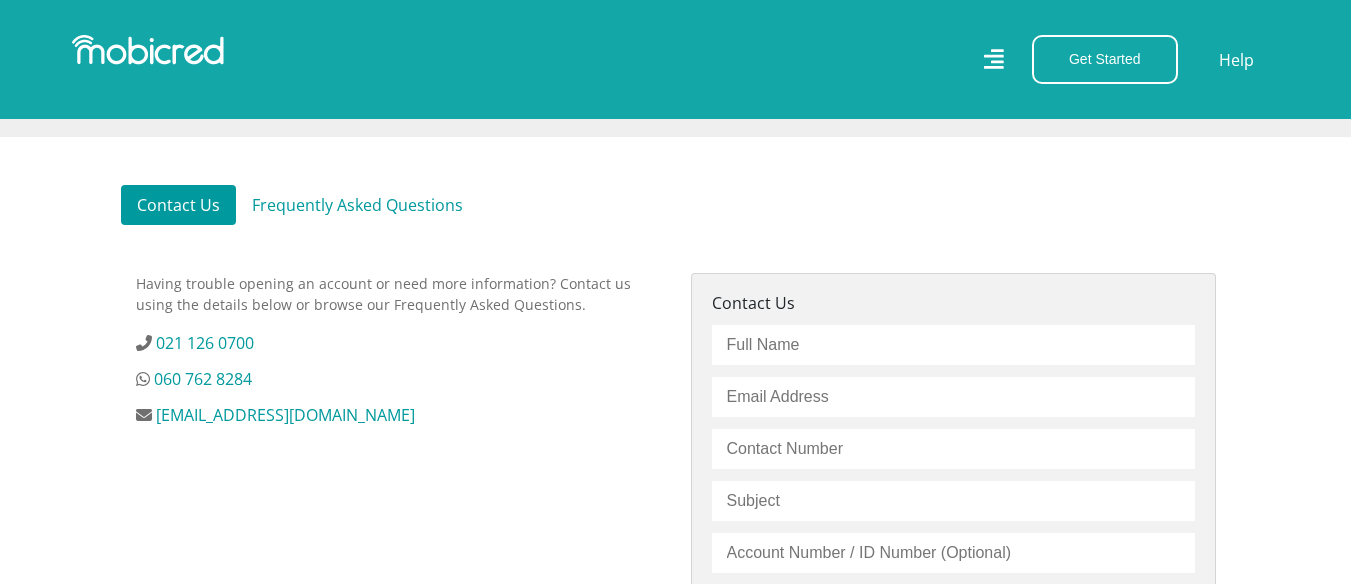 scroll, scrollTop: 457, scrollLeft: 0, axis: vertical 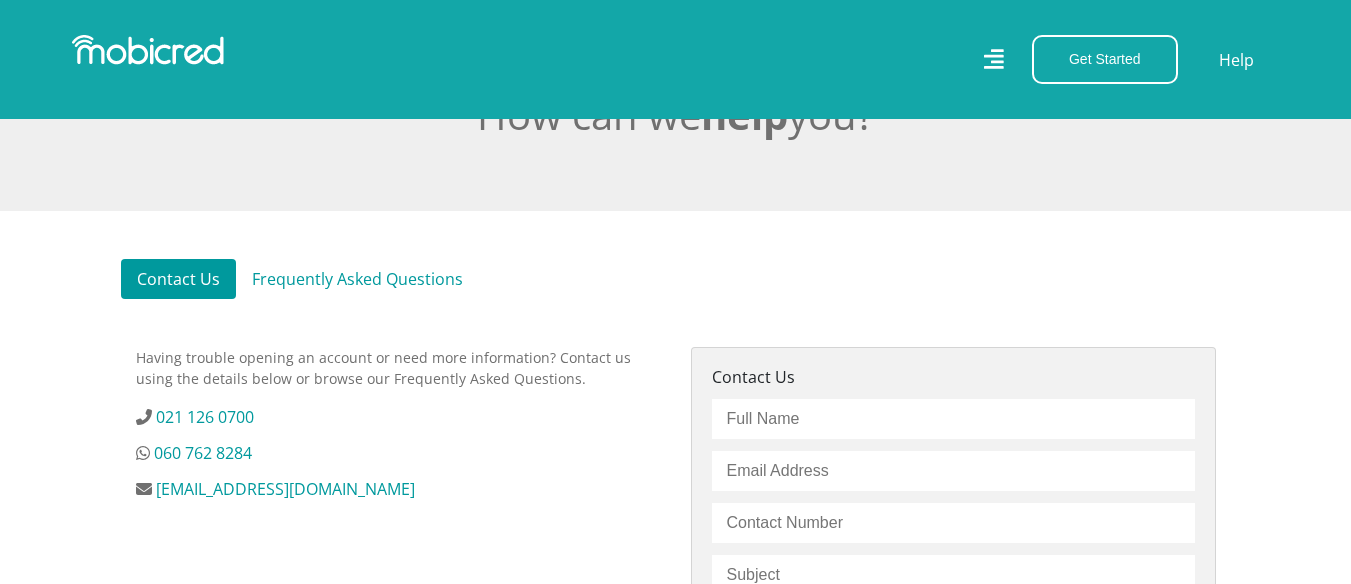 click on "Frequently Asked Questions" at bounding box center (357, 279) 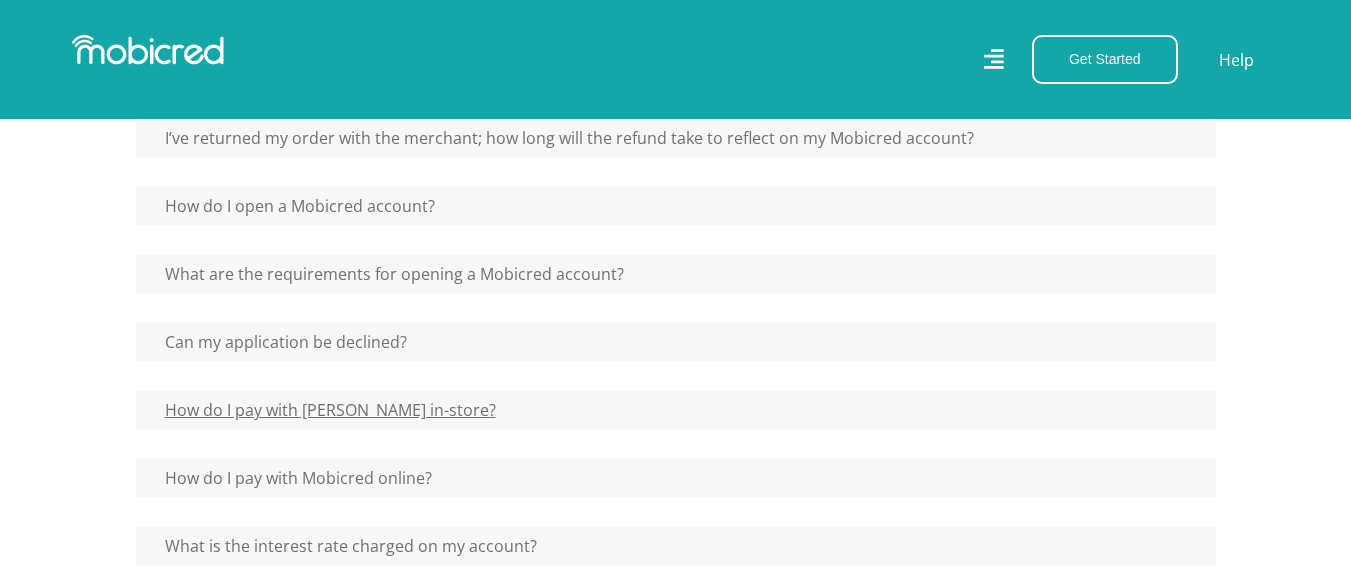 scroll, scrollTop: 1057, scrollLeft: 0, axis: vertical 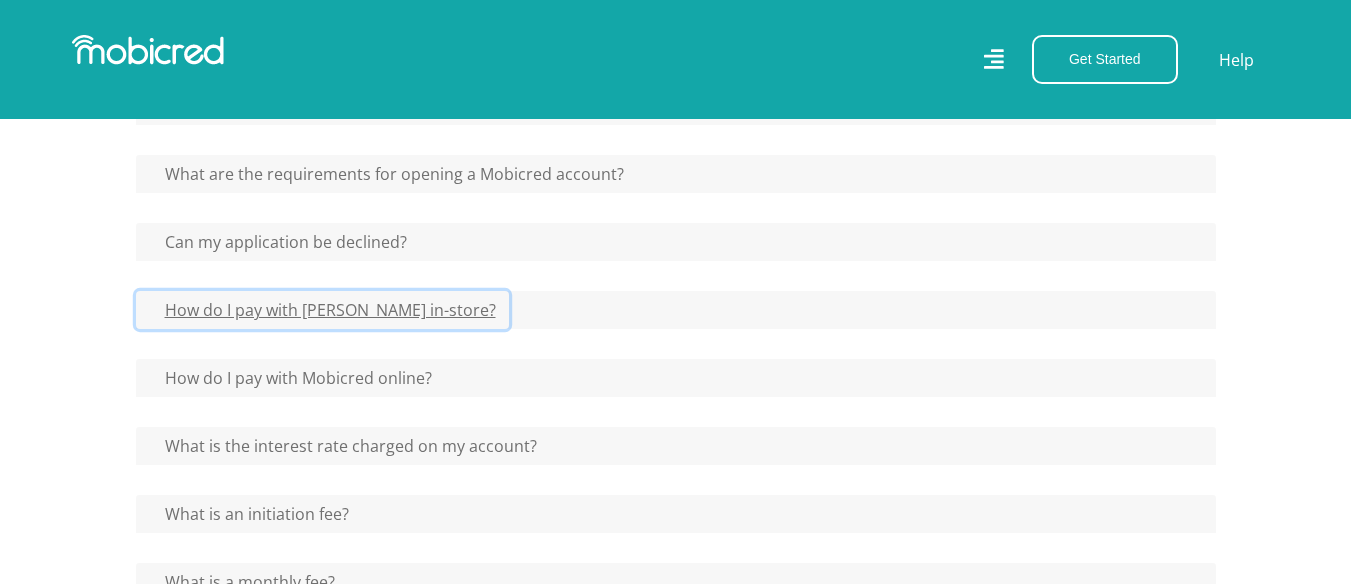 click on "How do I pay with Mobicred in-store?" at bounding box center (310, -234) 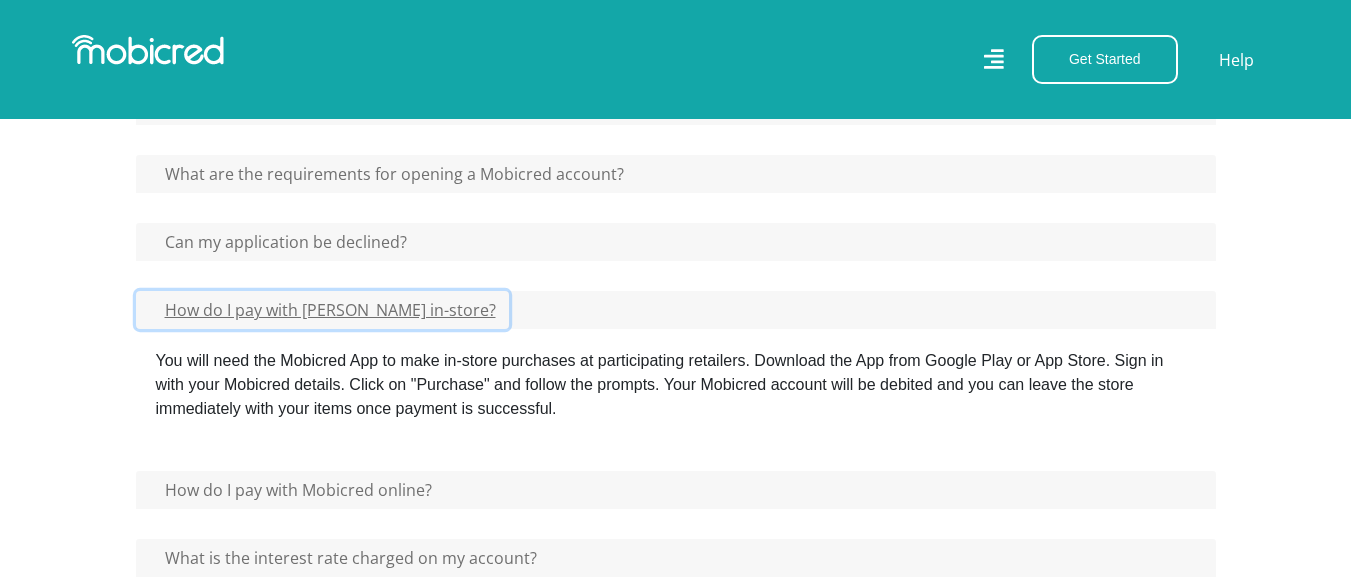 scroll, scrollTop: 1157, scrollLeft: 0, axis: vertical 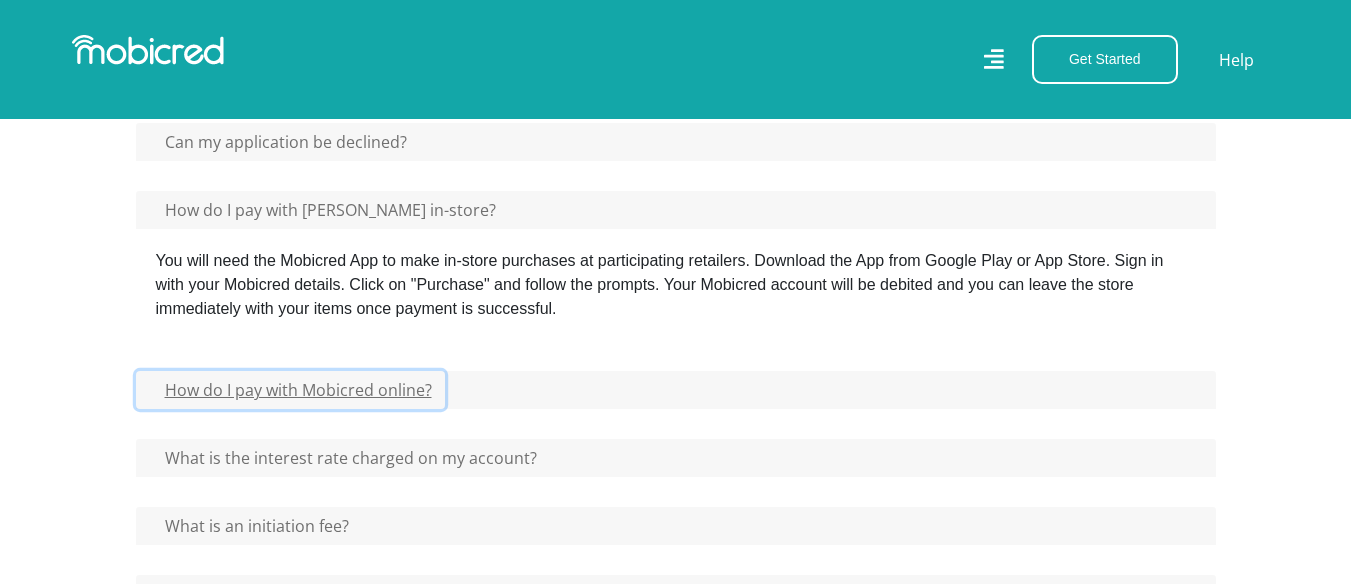 click on "How do I pay with Mobicred online?" at bounding box center (310, -334) 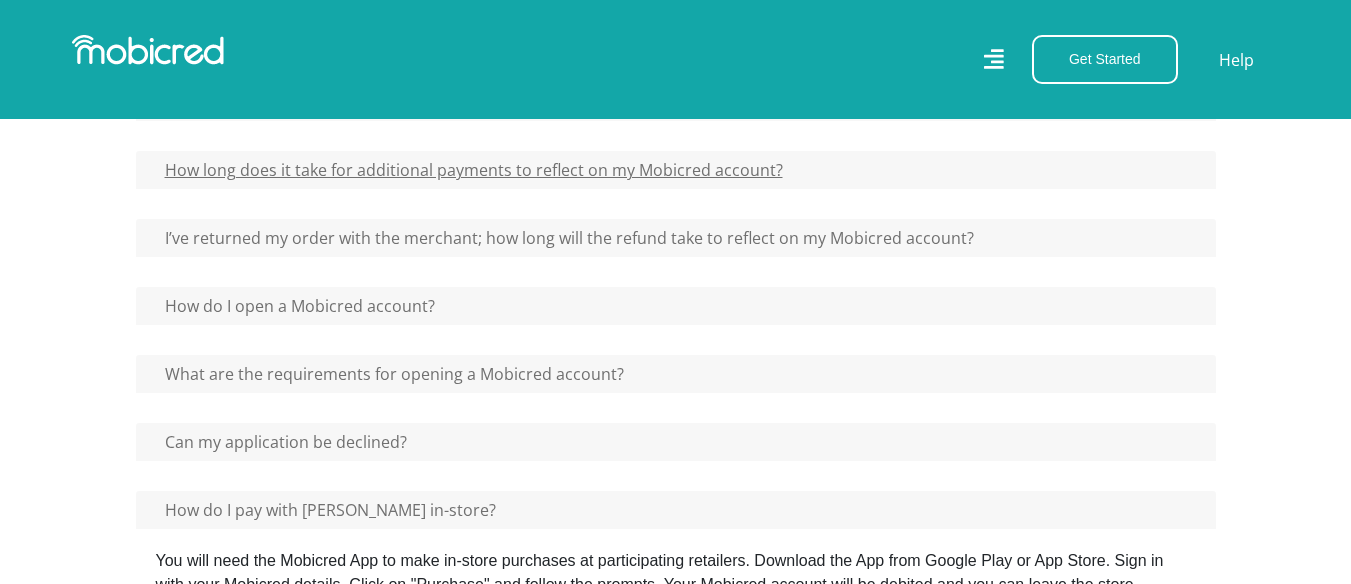 scroll, scrollTop: 1157, scrollLeft: 0, axis: vertical 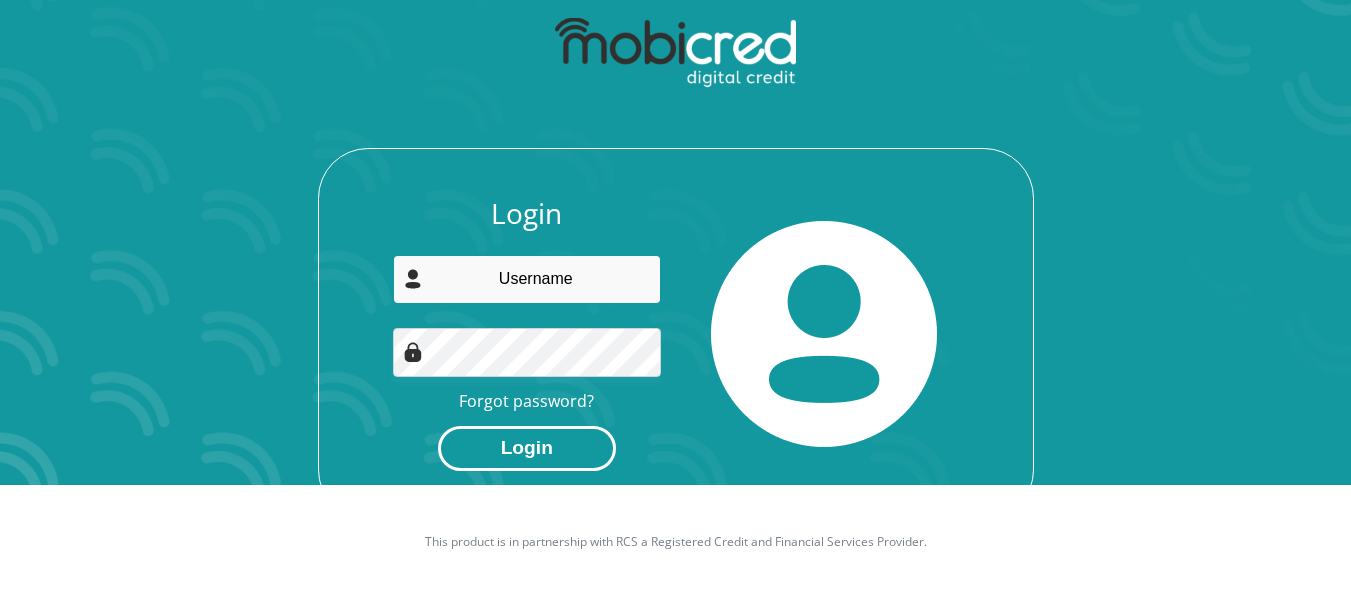 type on "MtonjeniNdaba@gmail.com" 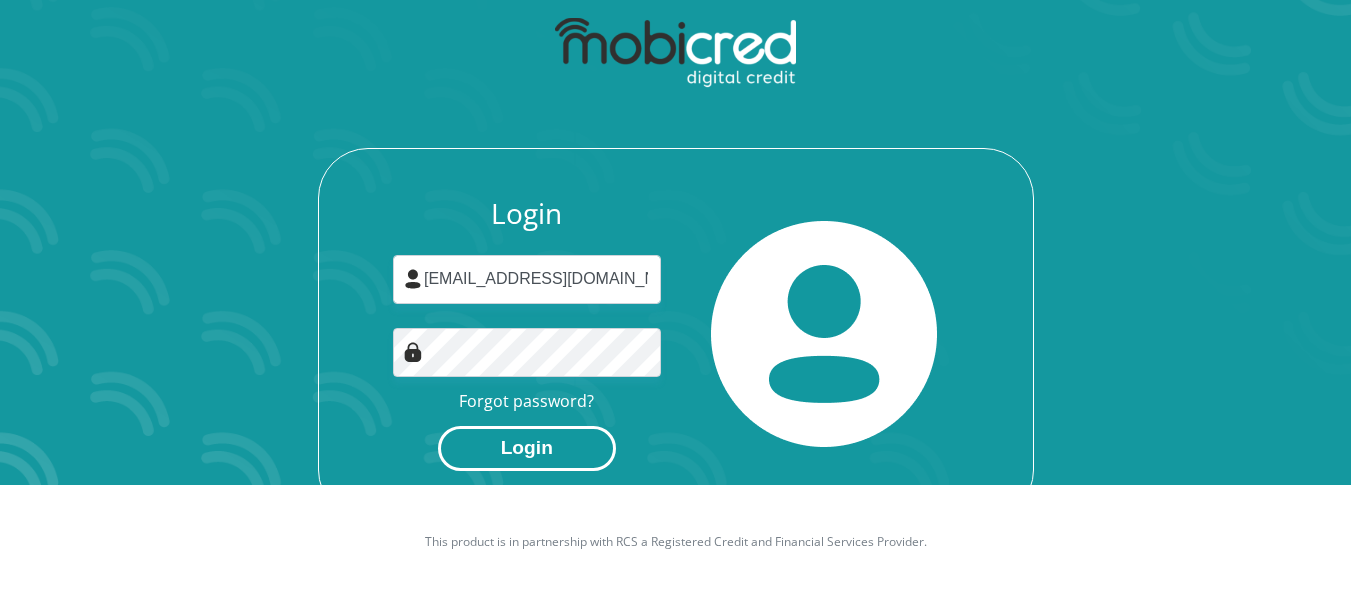 click on "Login" at bounding box center [527, 448] 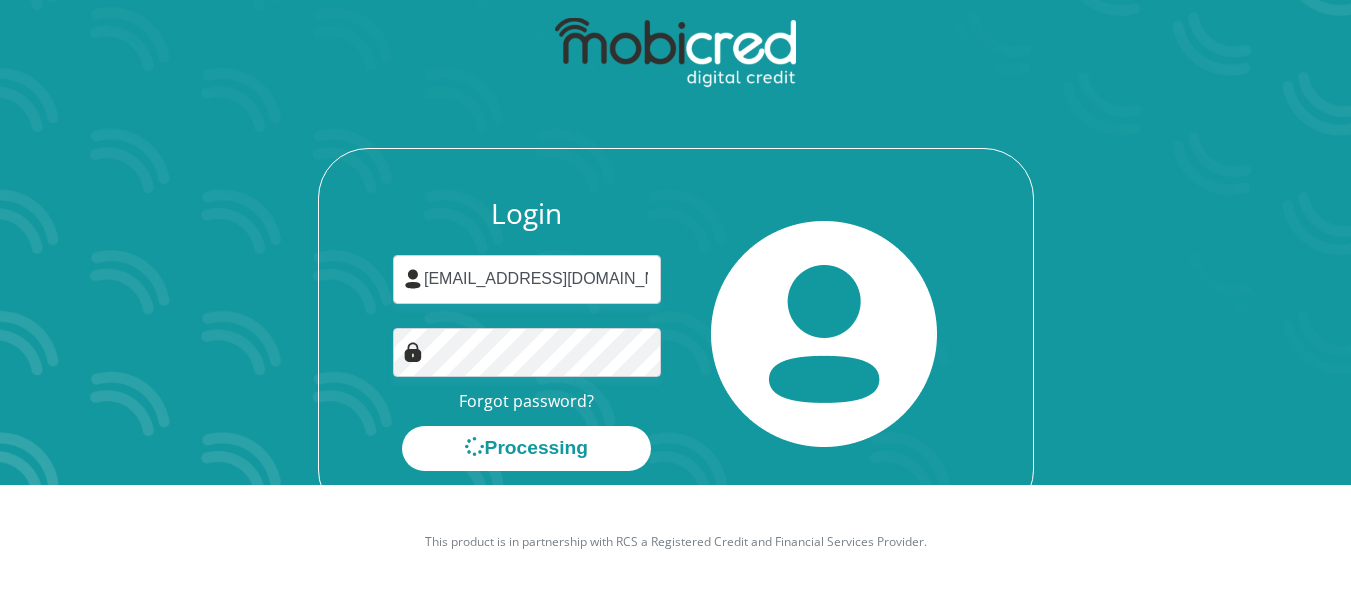scroll, scrollTop: 0, scrollLeft: 0, axis: both 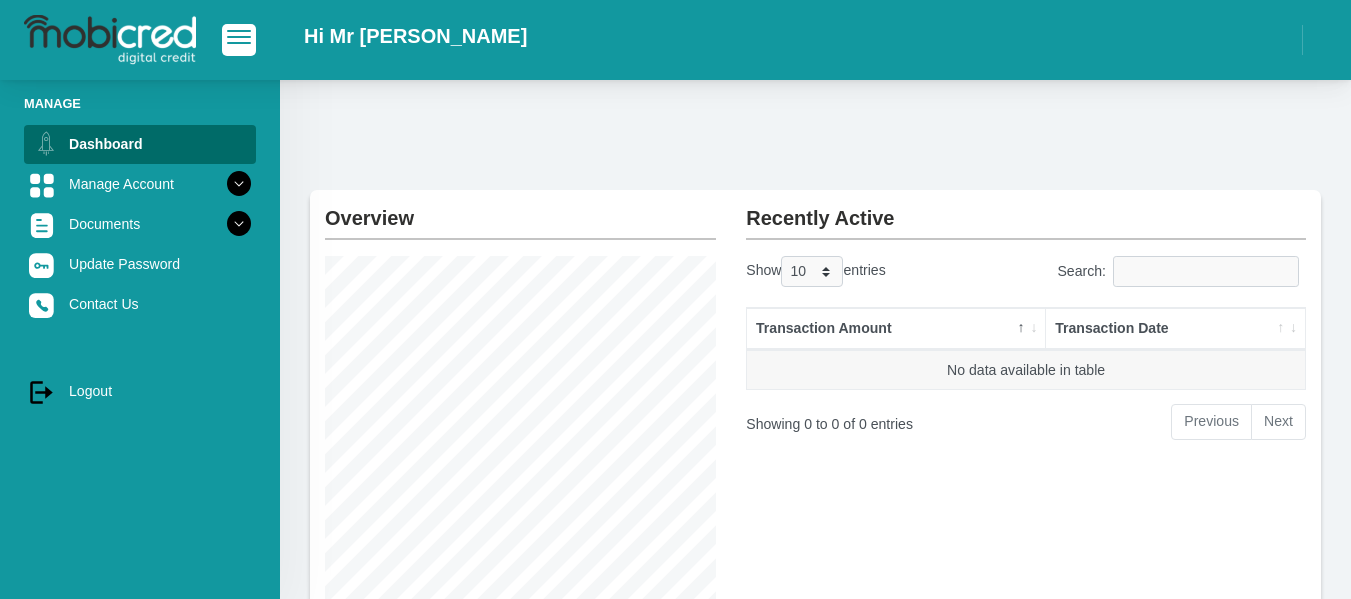 click on "Transaction Amount" at bounding box center (896, 329) 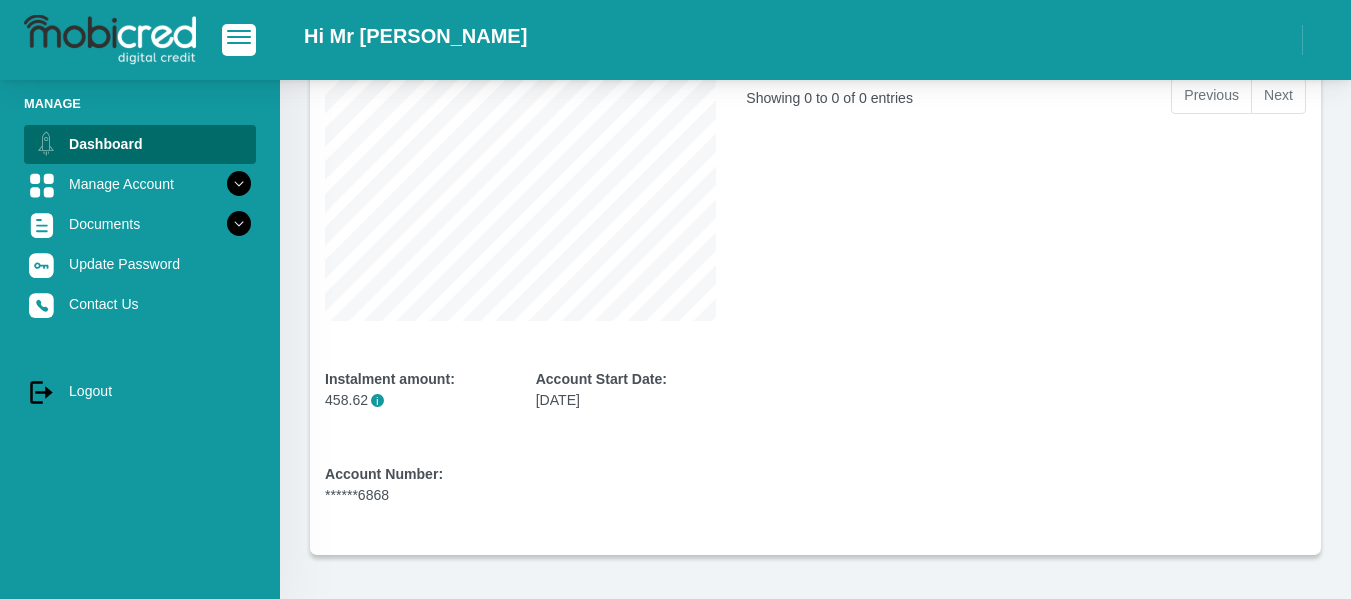 scroll, scrollTop: 399, scrollLeft: 0, axis: vertical 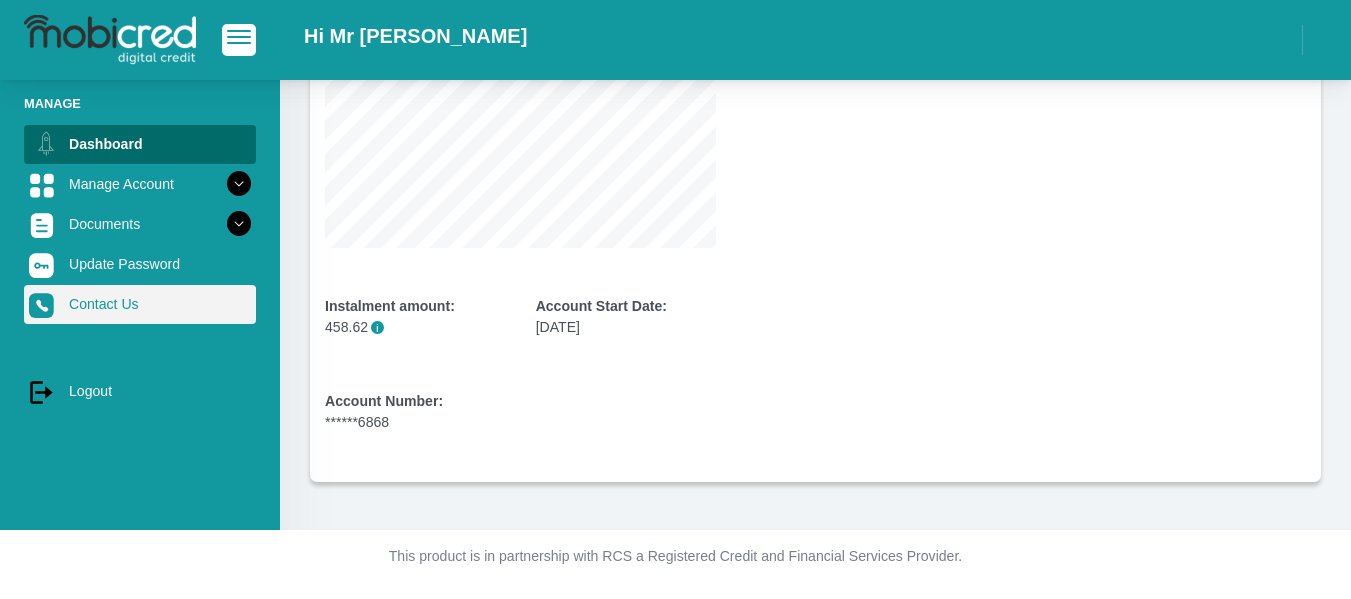 click on "Contact Us" at bounding box center [140, 304] 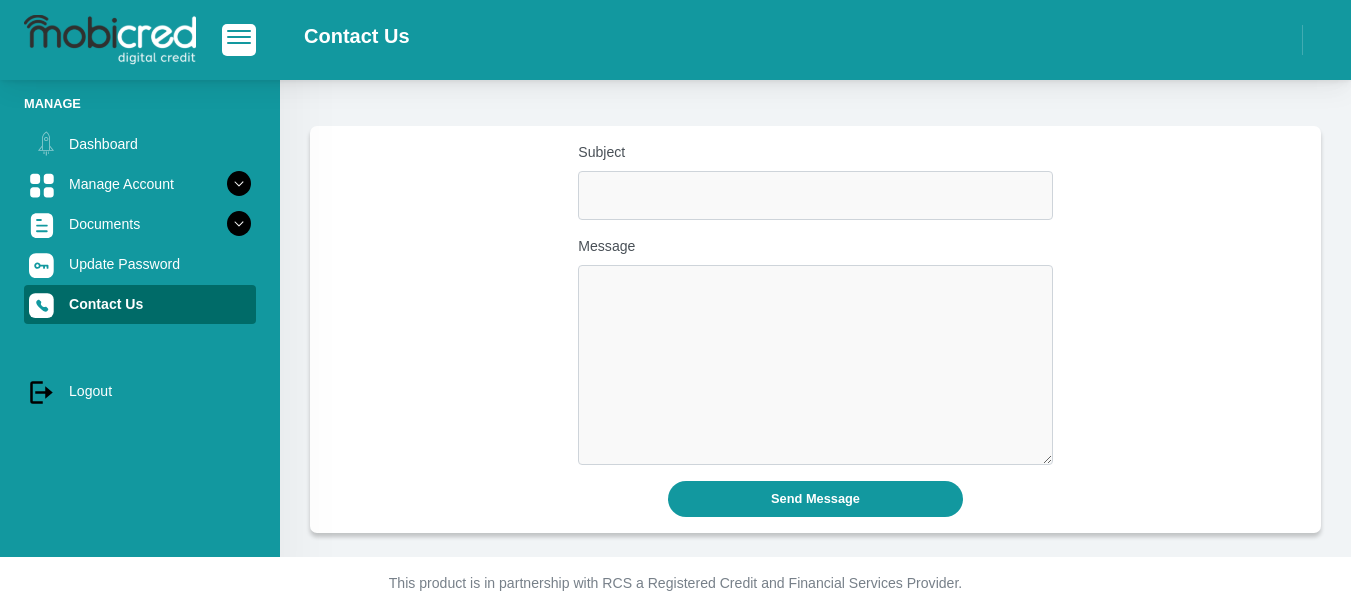 scroll, scrollTop: 0, scrollLeft: 0, axis: both 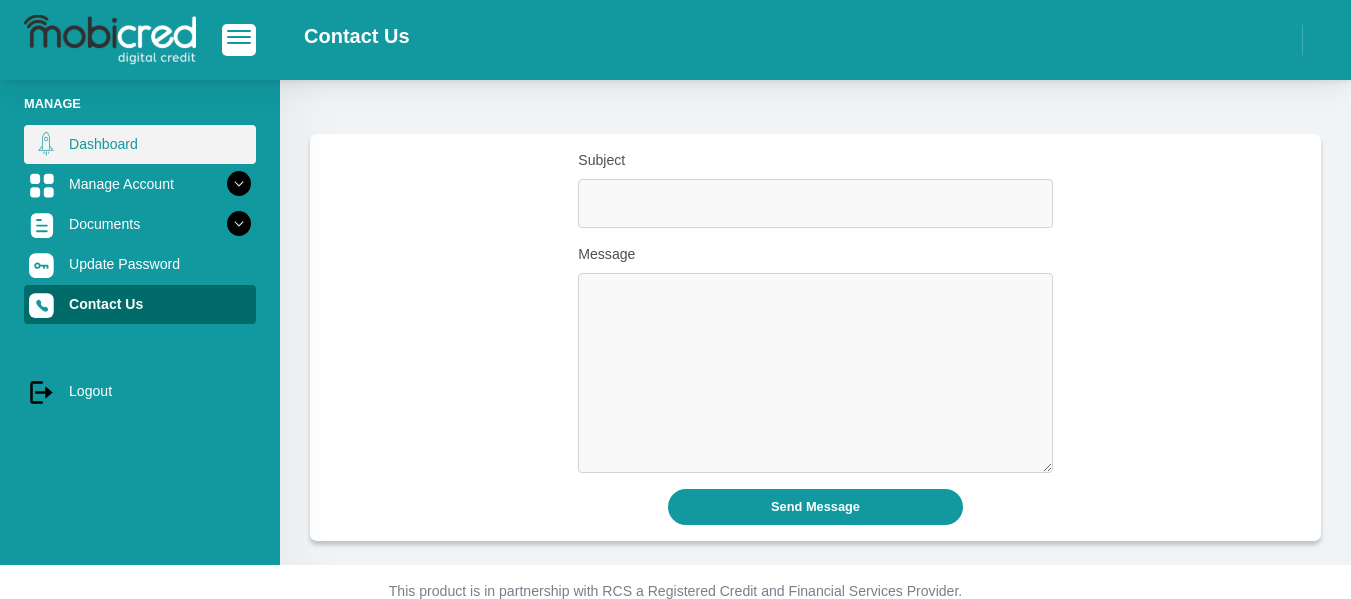 click on "Dashboard" at bounding box center [140, 144] 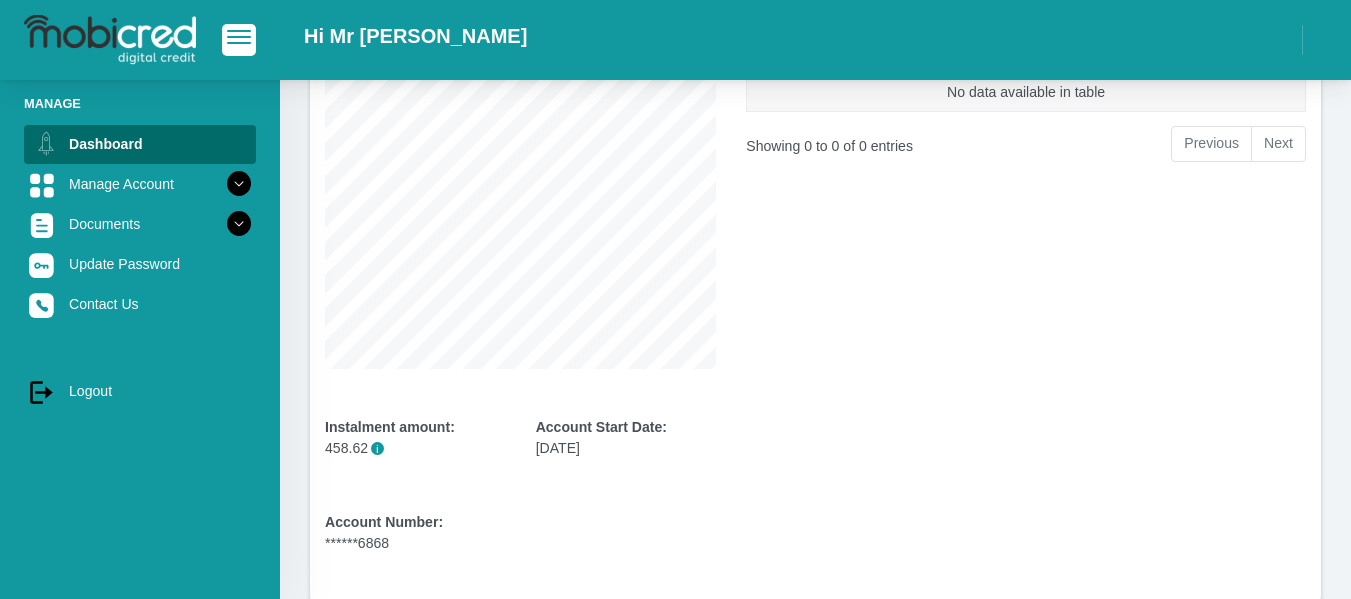 scroll, scrollTop: 99, scrollLeft: 0, axis: vertical 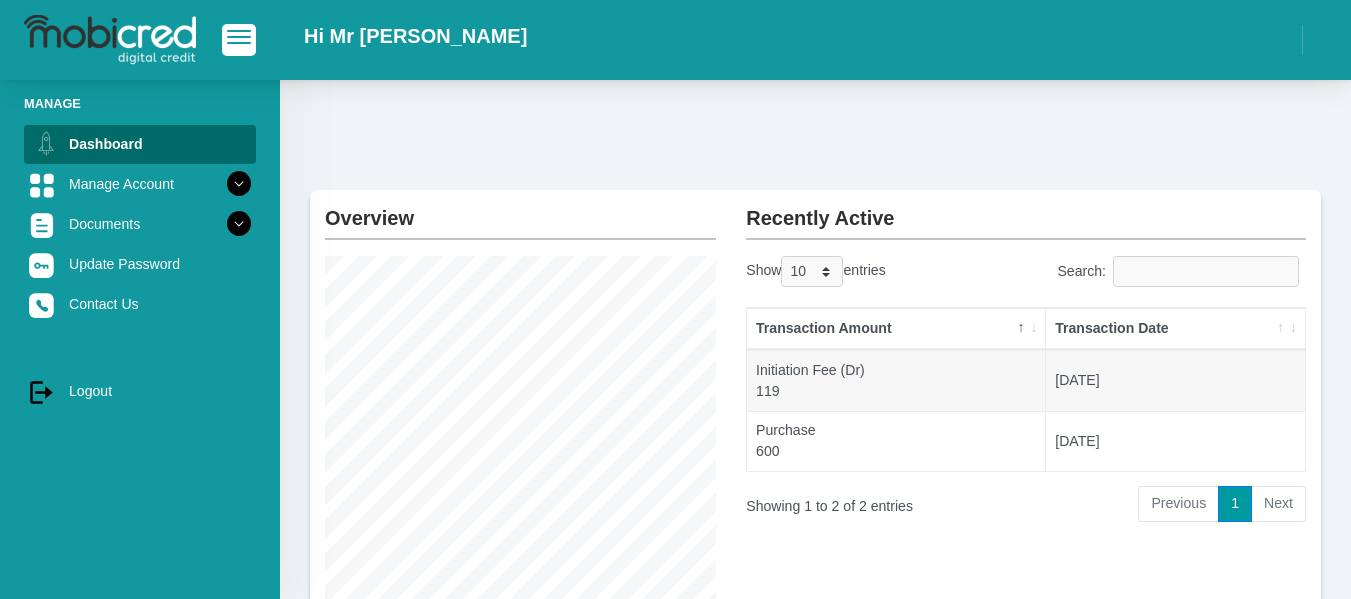click on "1" at bounding box center (1235, 504) 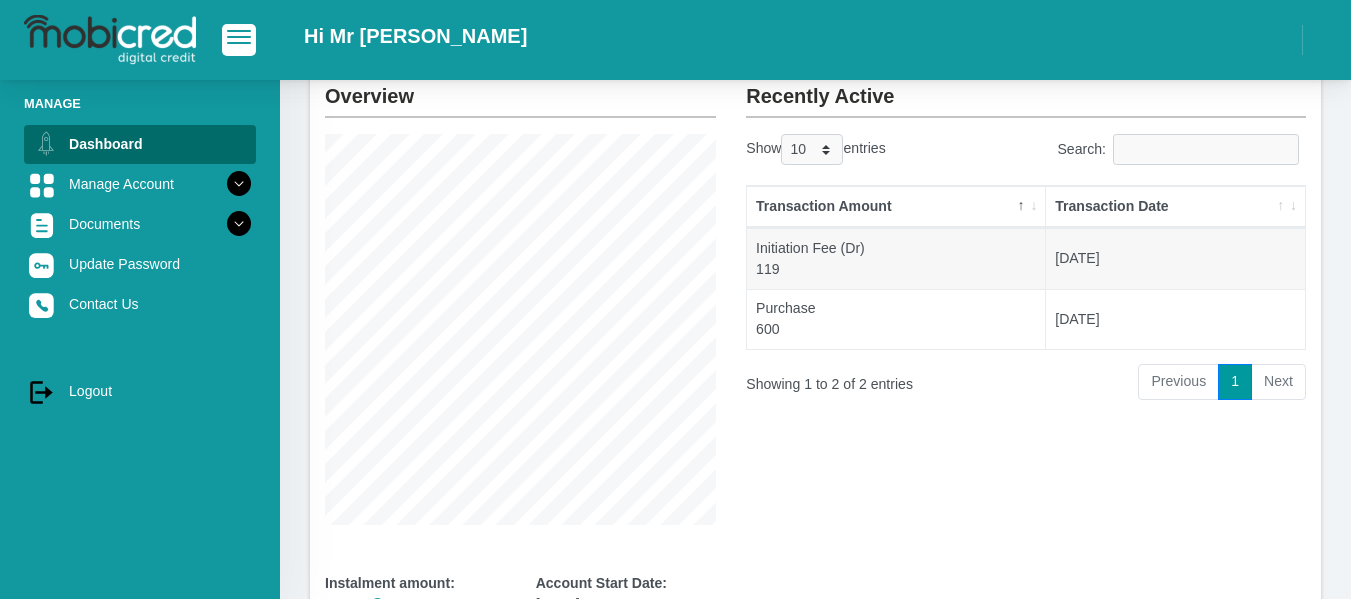 scroll, scrollTop: 0, scrollLeft: 0, axis: both 